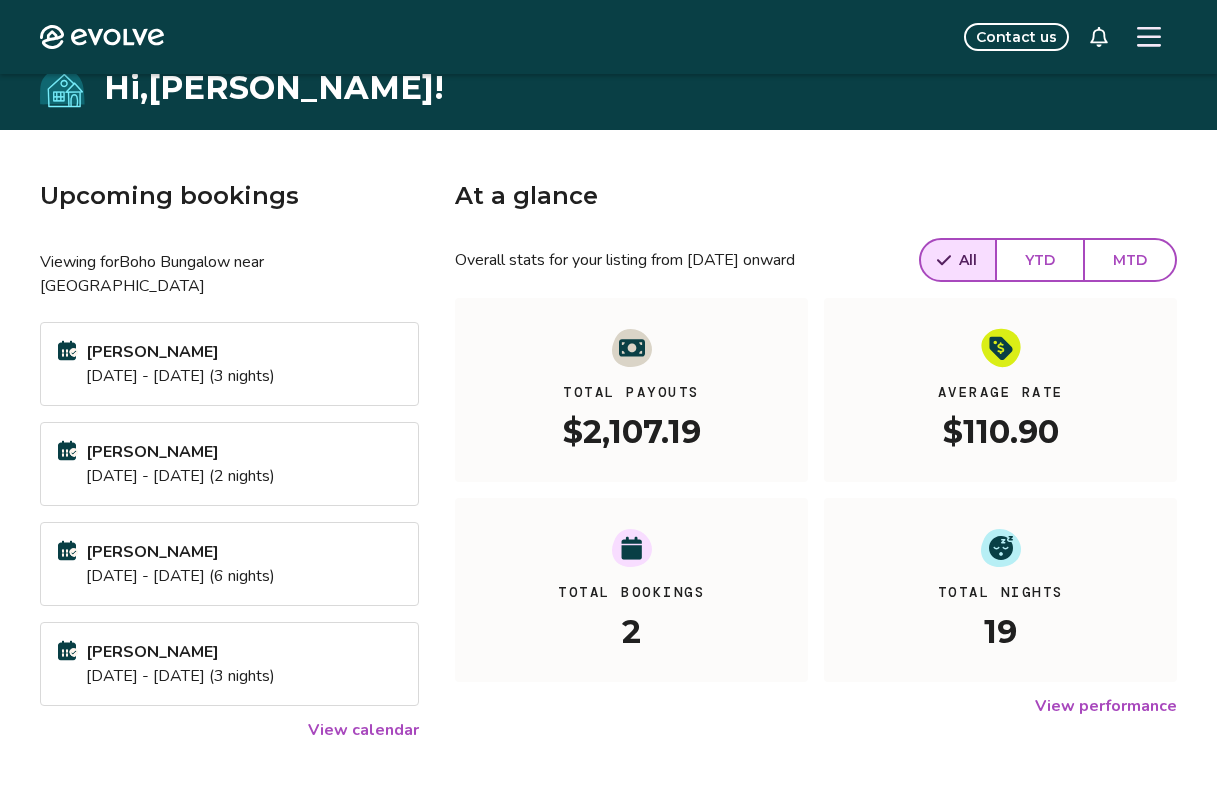 scroll, scrollTop: 0, scrollLeft: 0, axis: both 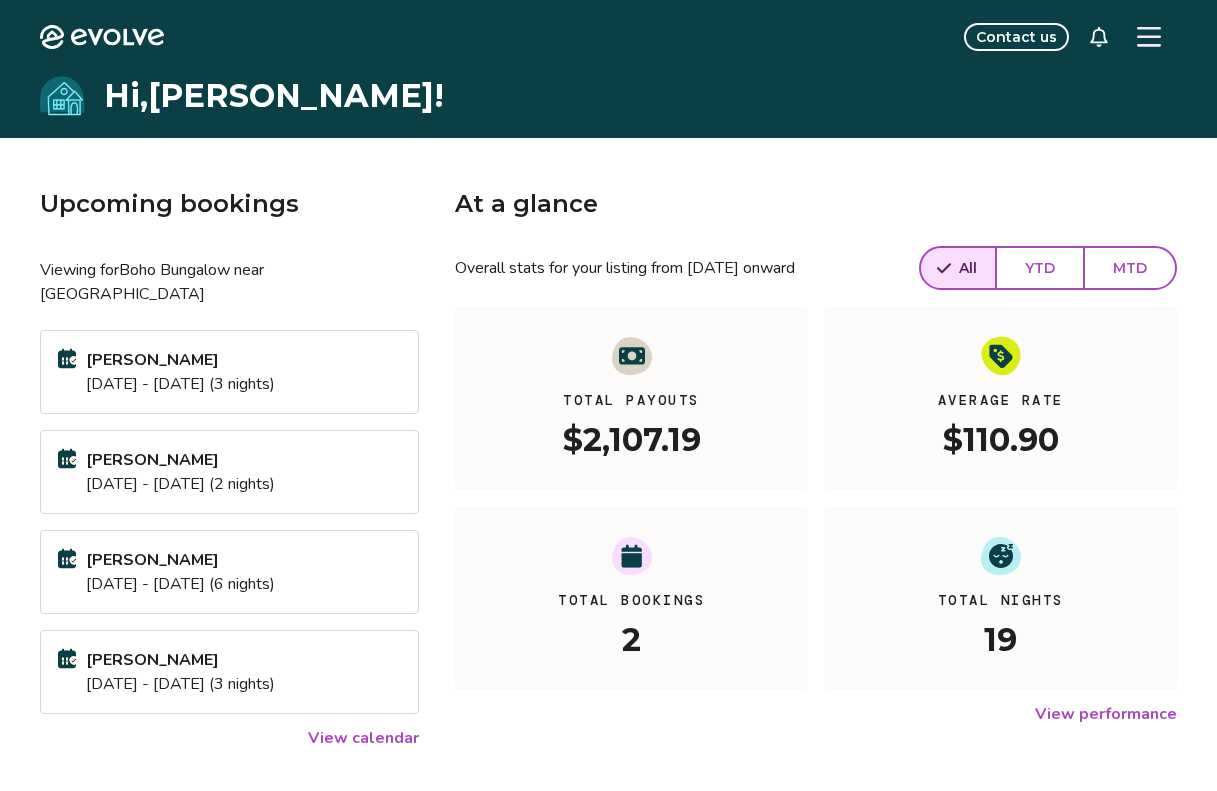 click on "View calendar" at bounding box center [363, 738] 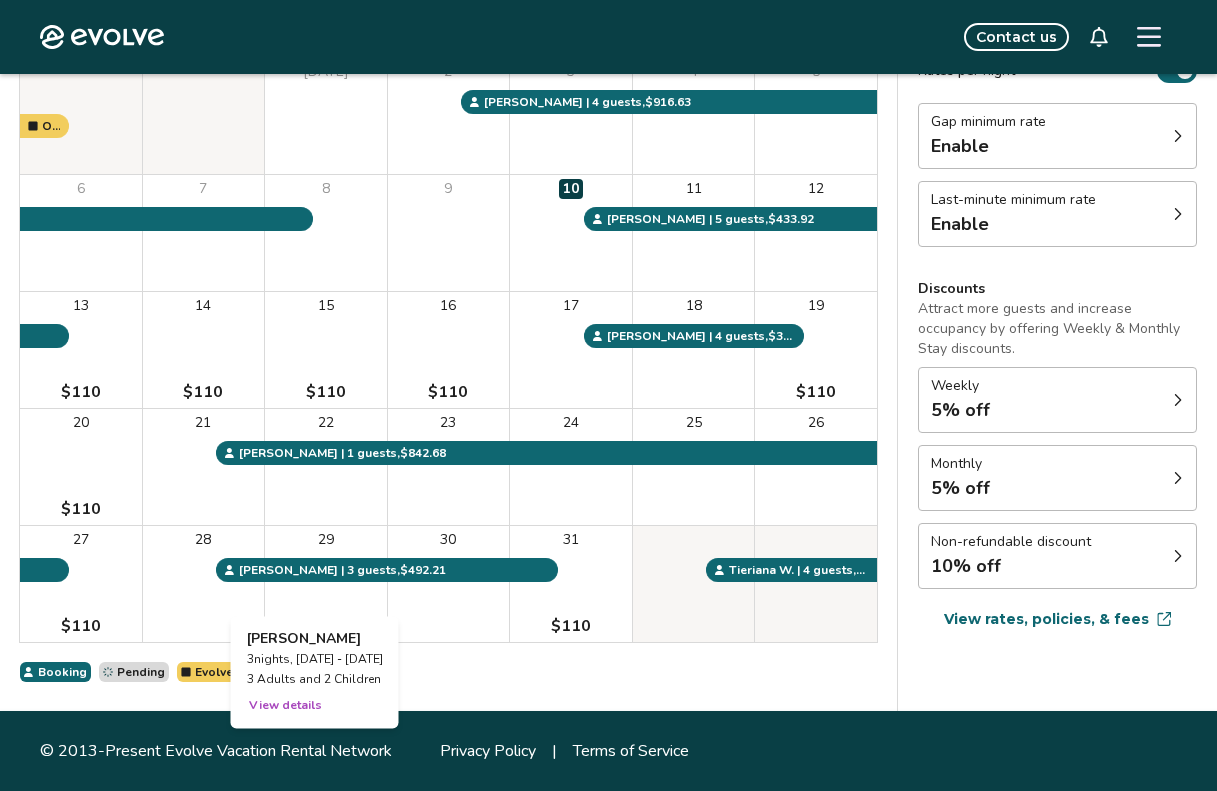 scroll, scrollTop: 0, scrollLeft: 0, axis: both 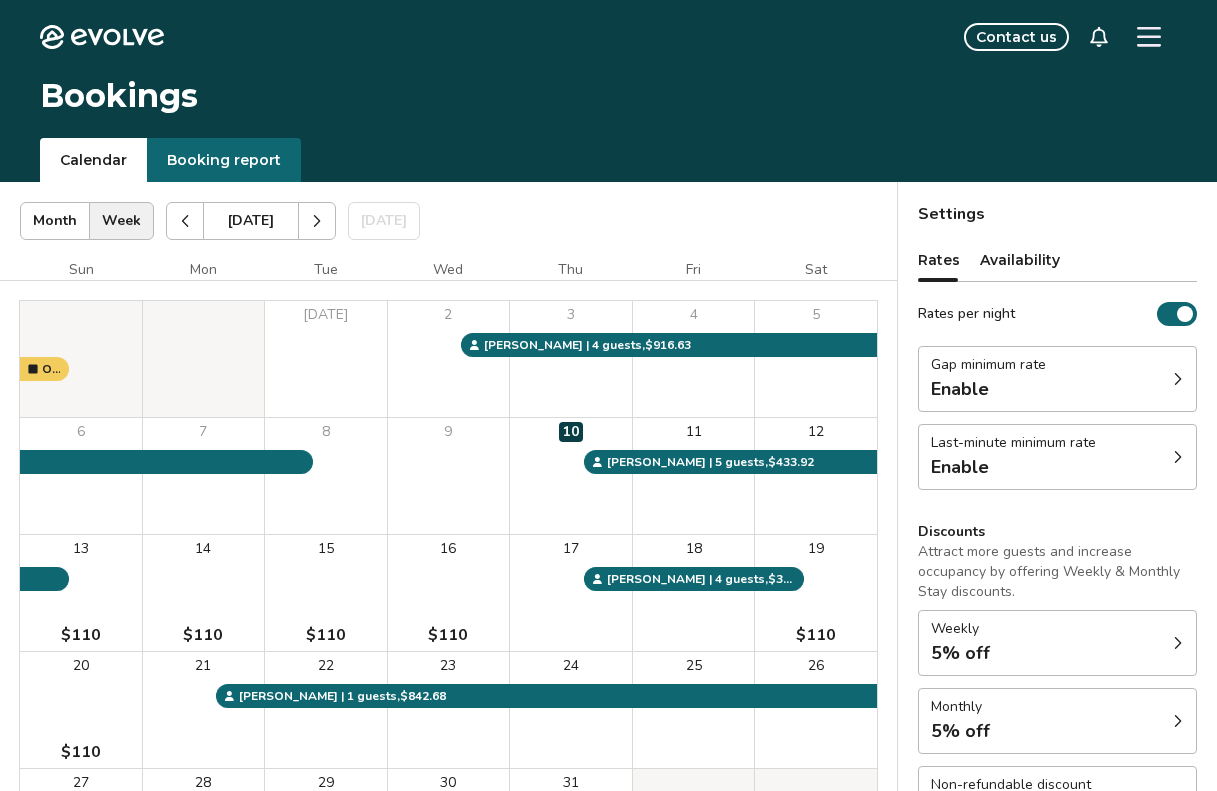 click at bounding box center [317, 221] 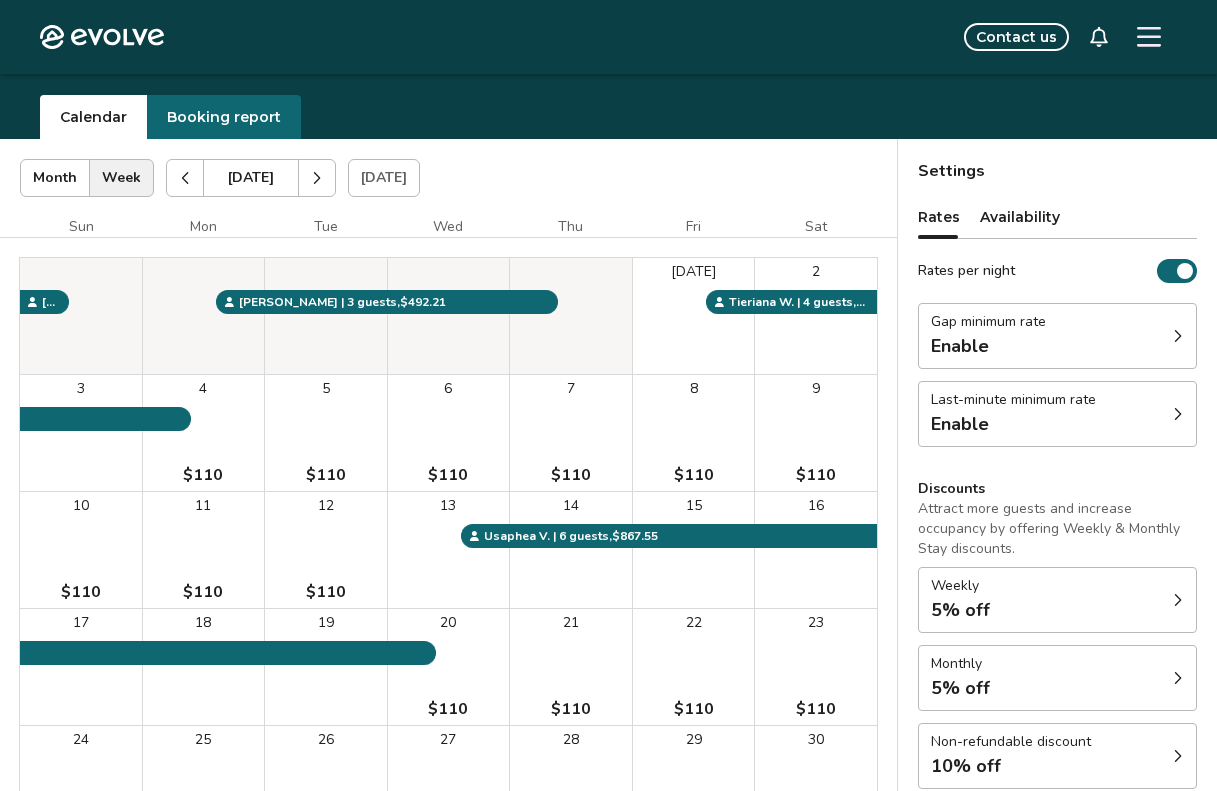 scroll, scrollTop: 51, scrollLeft: 0, axis: vertical 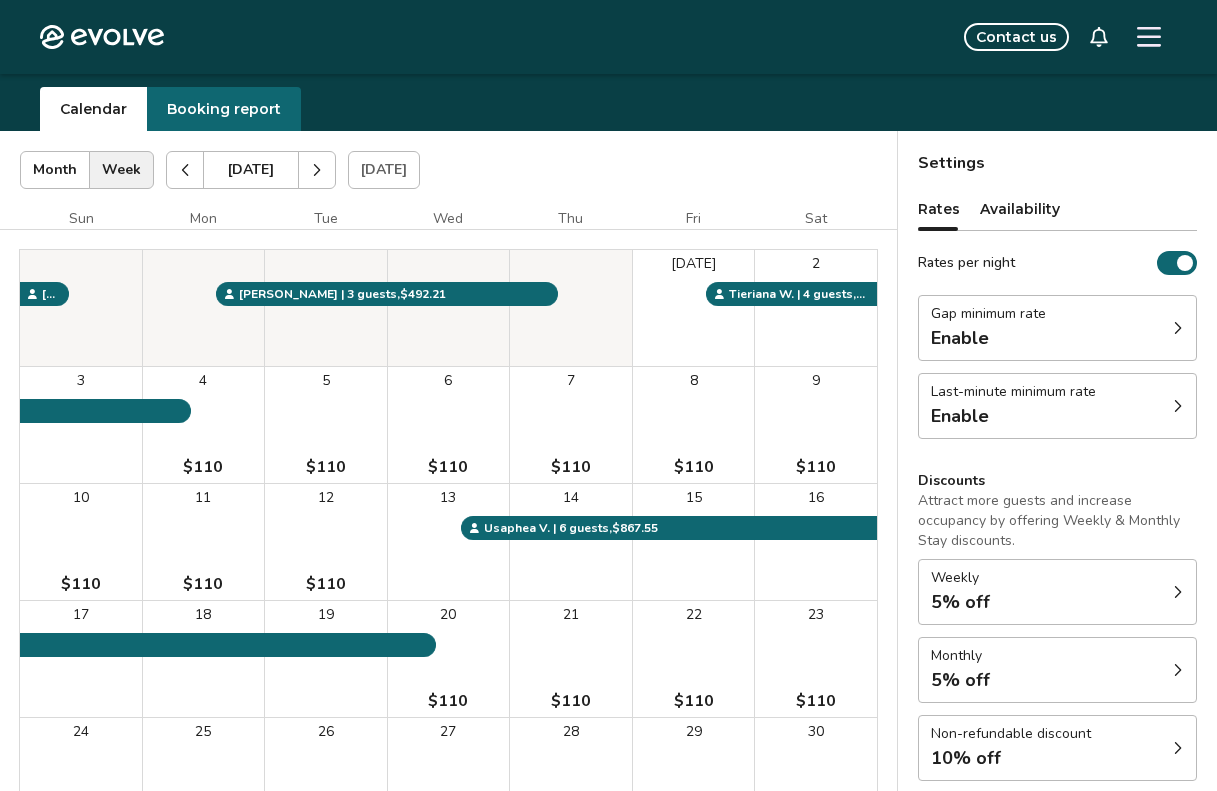 click on "Availability" at bounding box center (1020, 209) 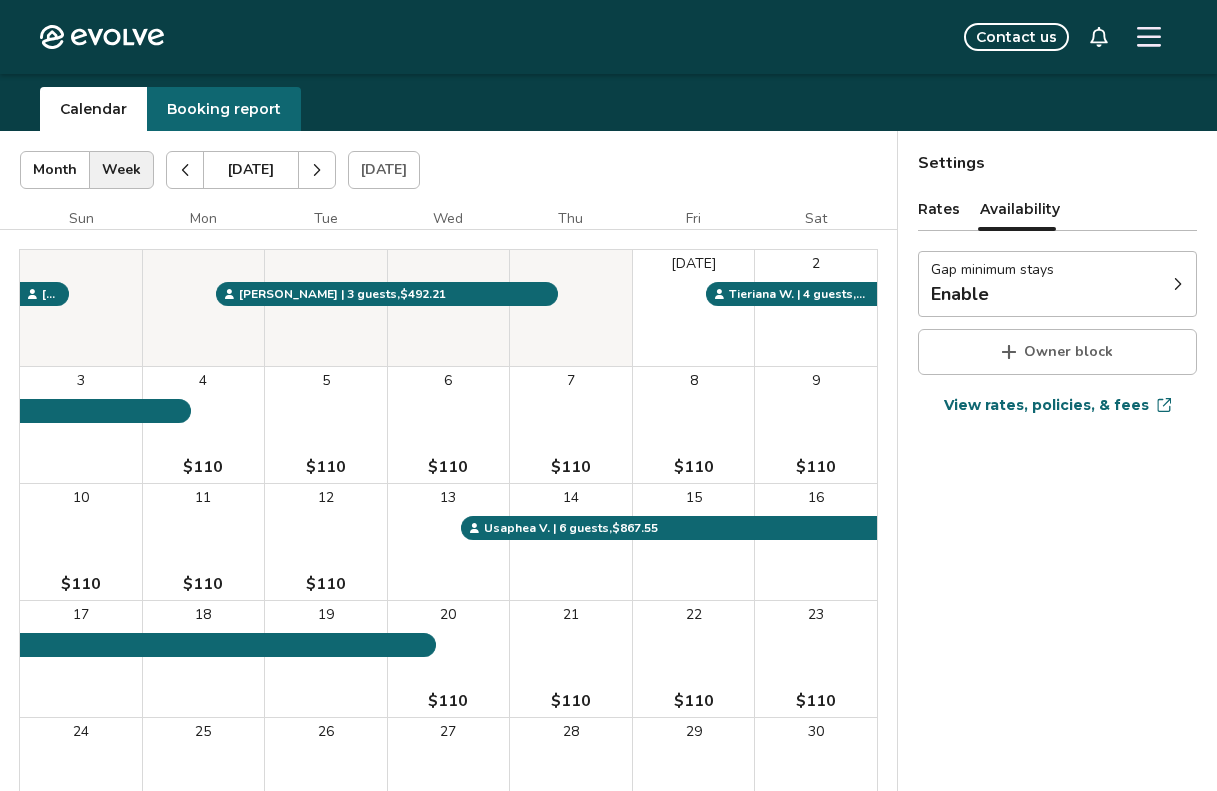 click on "Rates" at bounding box center [939, 209] 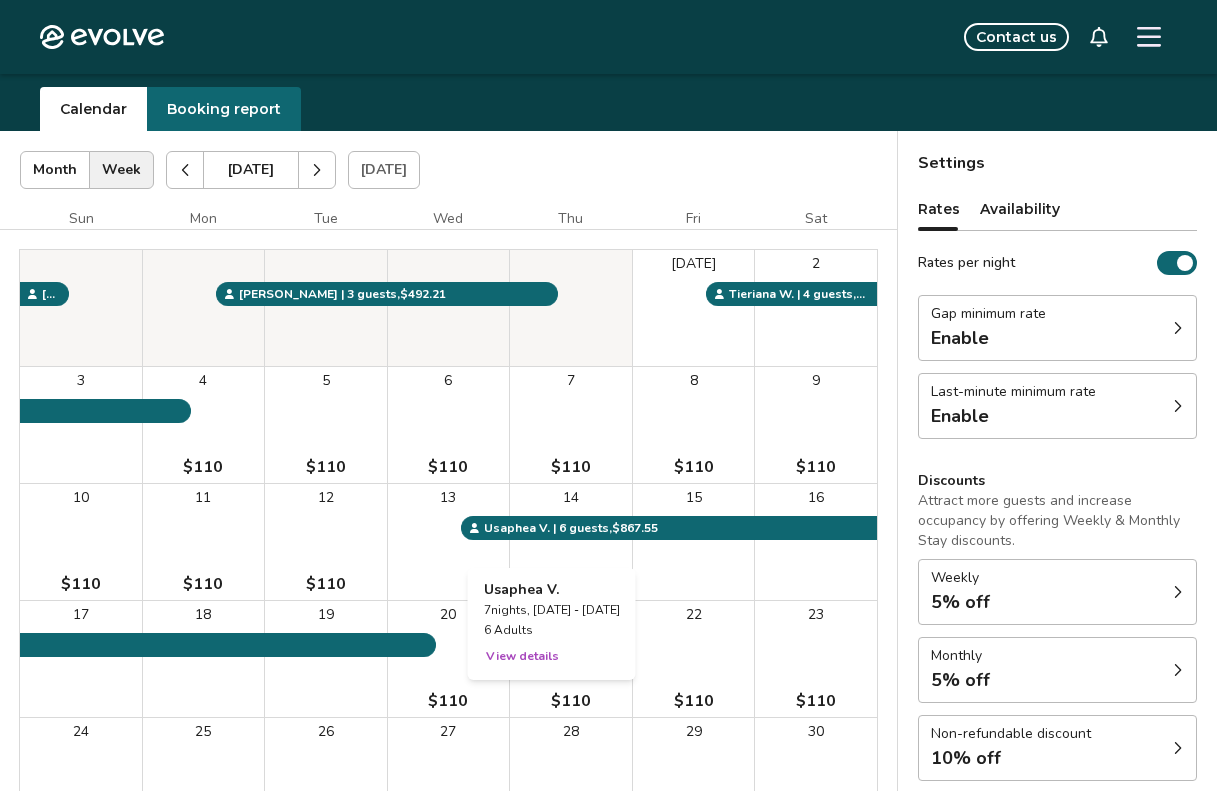 click on "14" at bounding box center (571, 542) 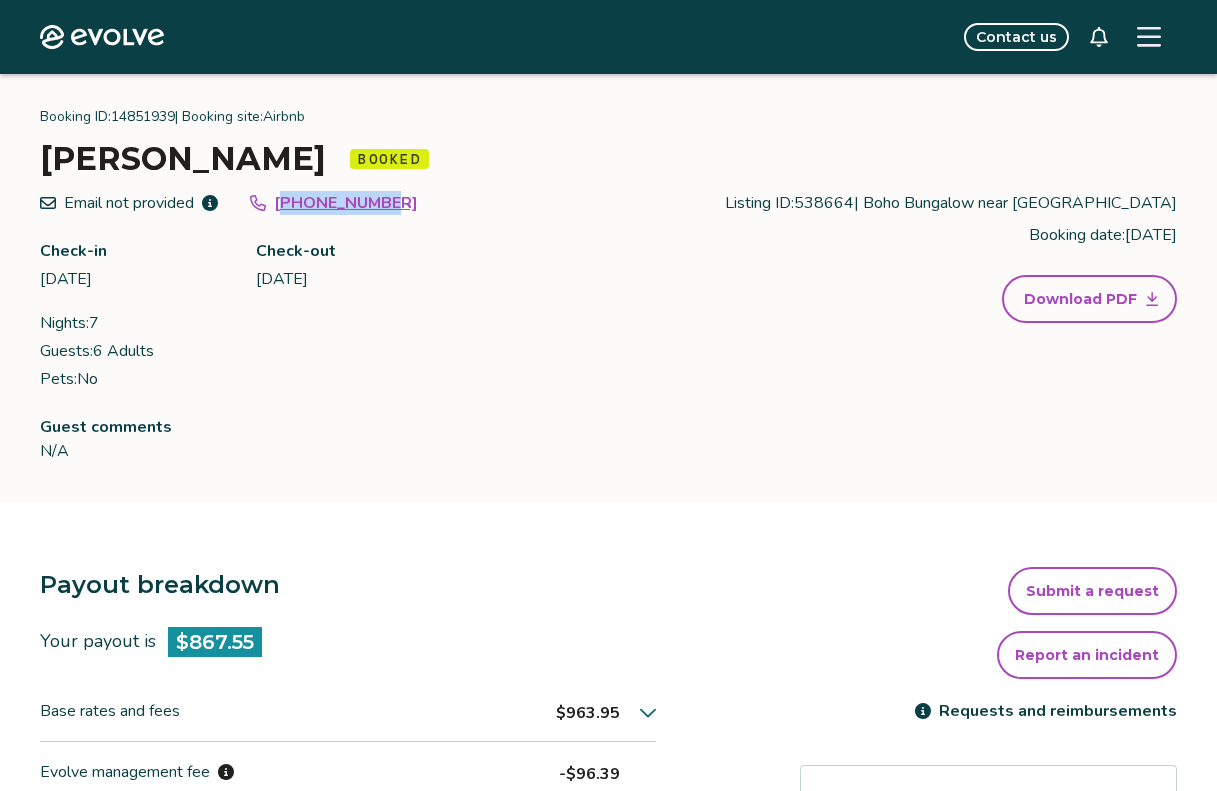 drag, startPoint x: 421, startPoint y: 201, endPoint x: 291, endPoint y: 211, distance: 130.38405 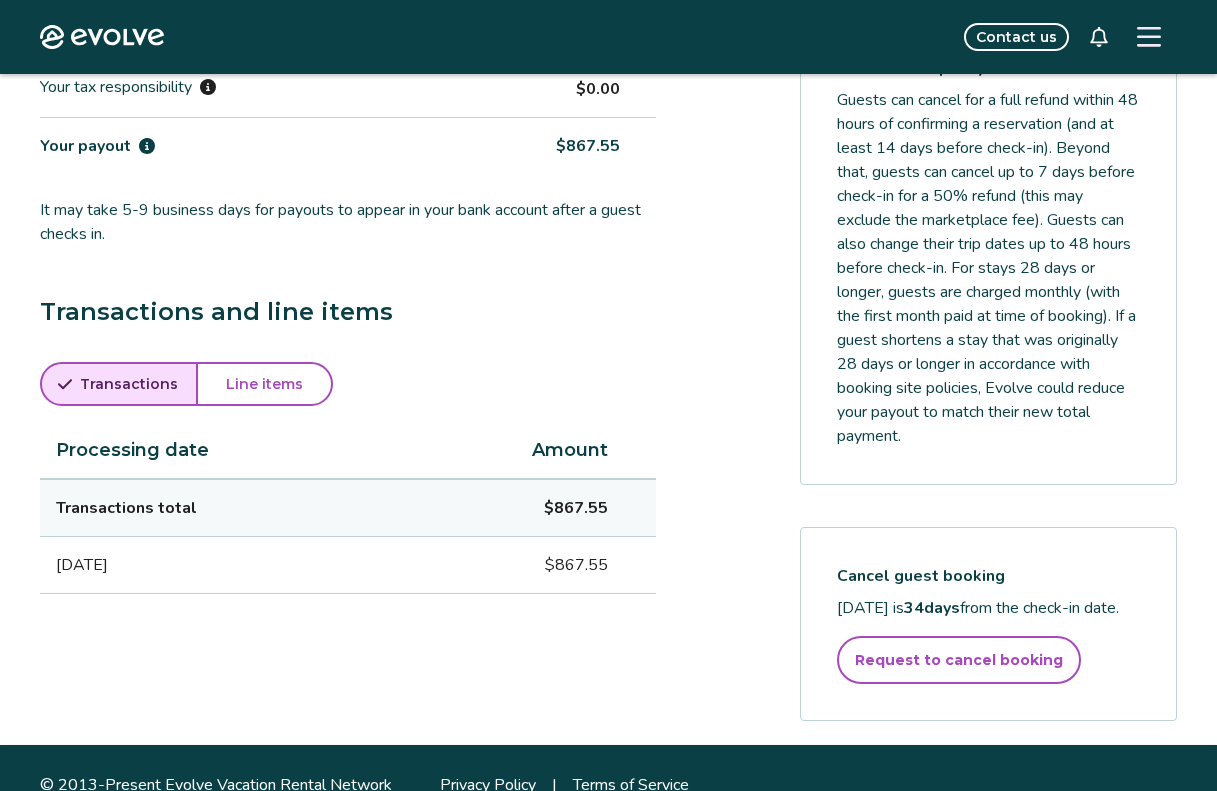 scroll, scrollTop: 800, scrollLeft: 0, axis: vertical 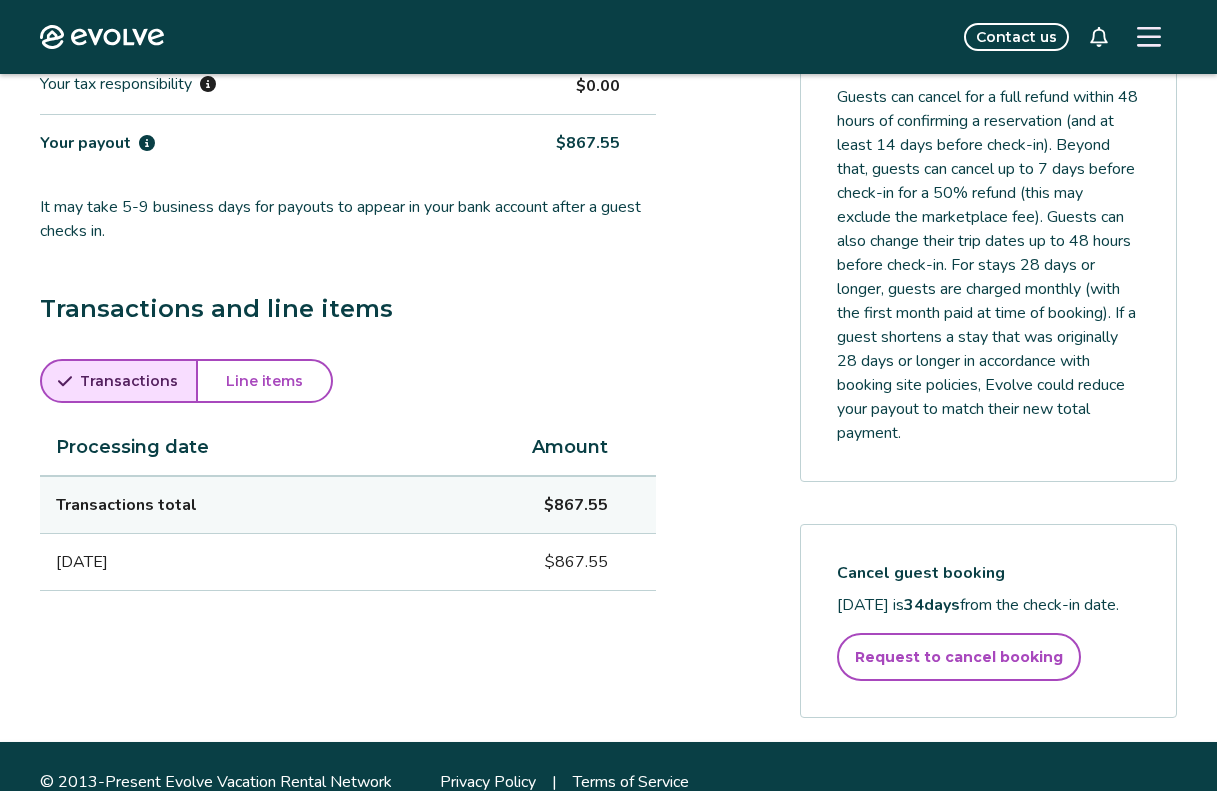 click on "Line items" at bounding box center (264, 381) 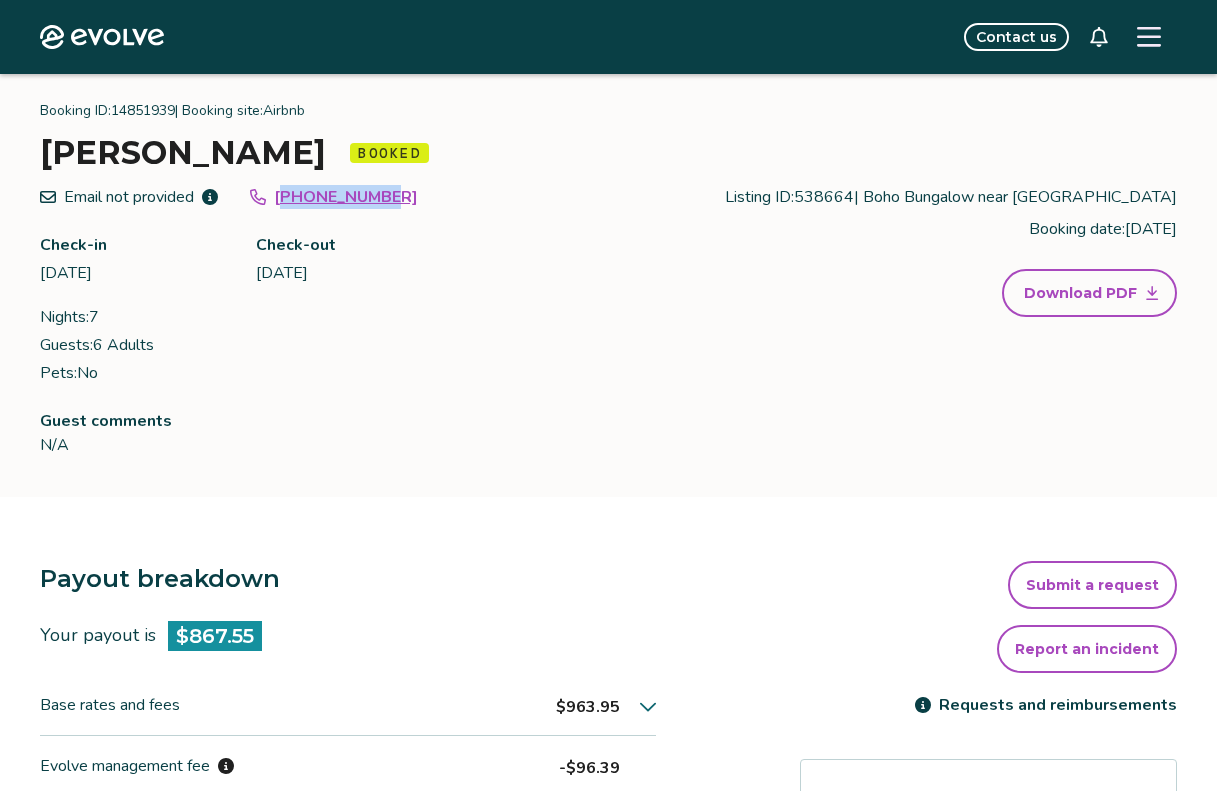 scroll, scrollTop: 53, scrollLeft: 0, axis: vertical 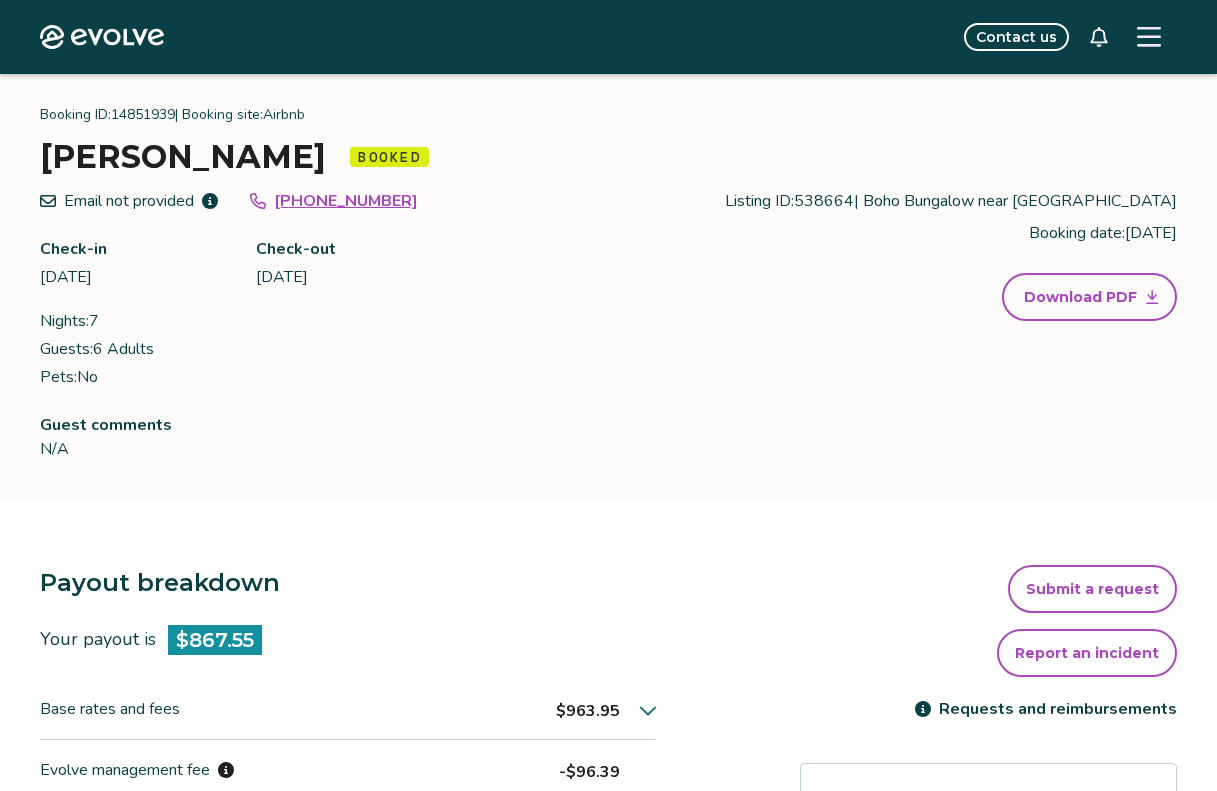 click on "Booking calendar Booking ID:  14851939  | Booking site:  Airbnb Usaphea Vanna Booked Email not provided [PHONE_NUMBER] Check-in [DATE] Check-out [DATE] Nights:  7 Guests:  6 Adults Pets:  No Listing ID:  538664  |   Boho Bungalow near [GEOGRAPHIC_DATA] Booking date:  [DATE] Download PDF Guest comments N/A Payout breakdown Your payout is $867.55 Base rates and fees $963.95 Evolve management fee -$96.39 Your tax responsibility $0.00 Your payout $867.55 It may take 5-9 business days for payouts to appear in your bank account after a guest checks in. Transactions and line items Transactions Line items Description Amount Line items total $963.95 Rate for 7 Nights $771.89 Cleaning Fee $192.06 Submit a request Report an incident Requests and reimbursements Cancellation policy Cancel guest booking [DATE] is  34  days  from the check-in date. Request to cancel booking" at bounding box center (608, 768) 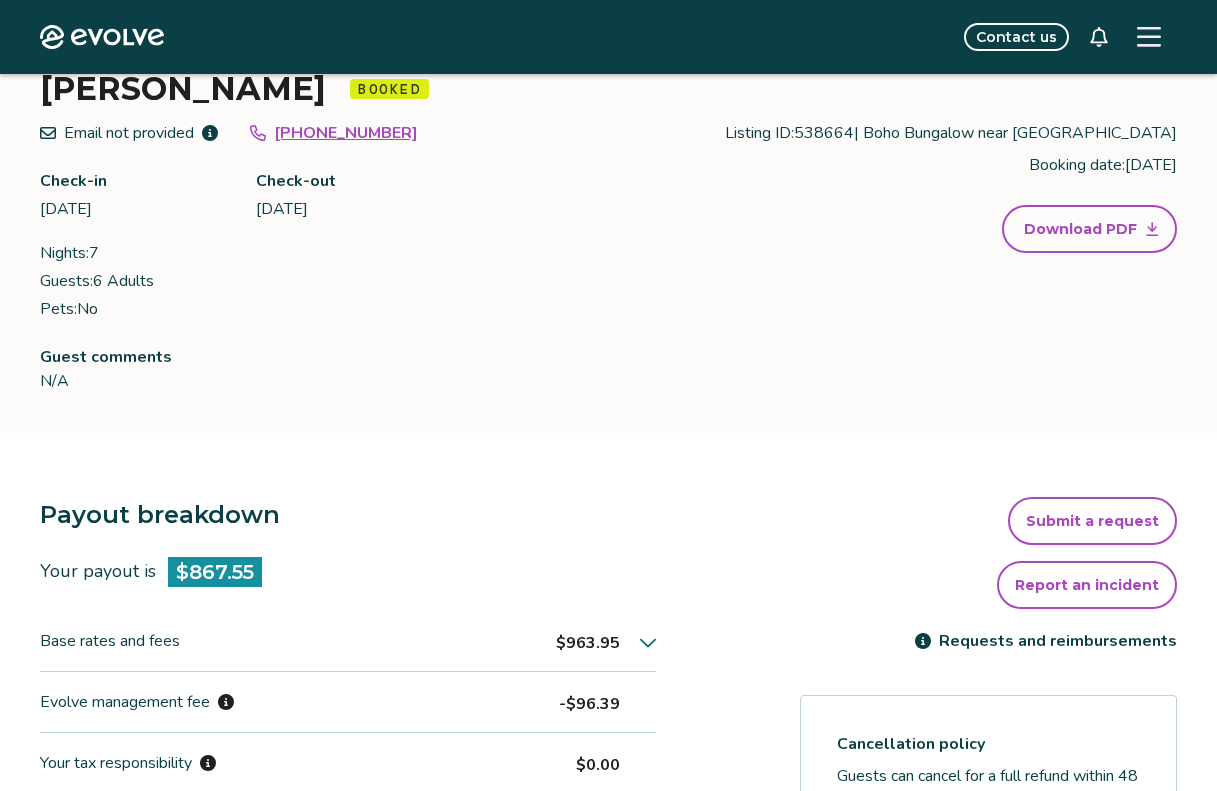 scroll, scrollTop: 244, scrollLeft: 0, axis: vertical 